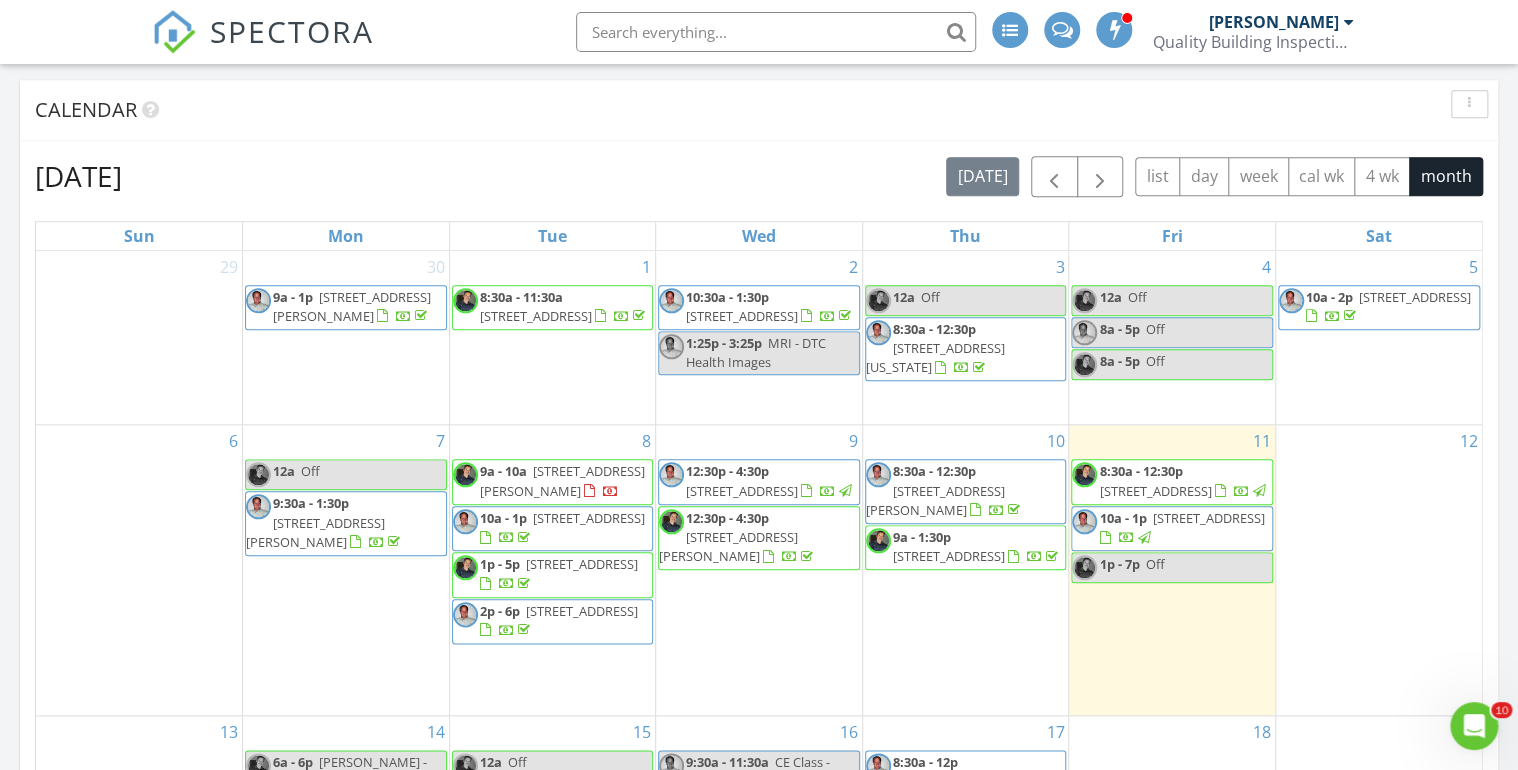 scroll, scrollTop: 0, scrollLeft: 0, axis: both 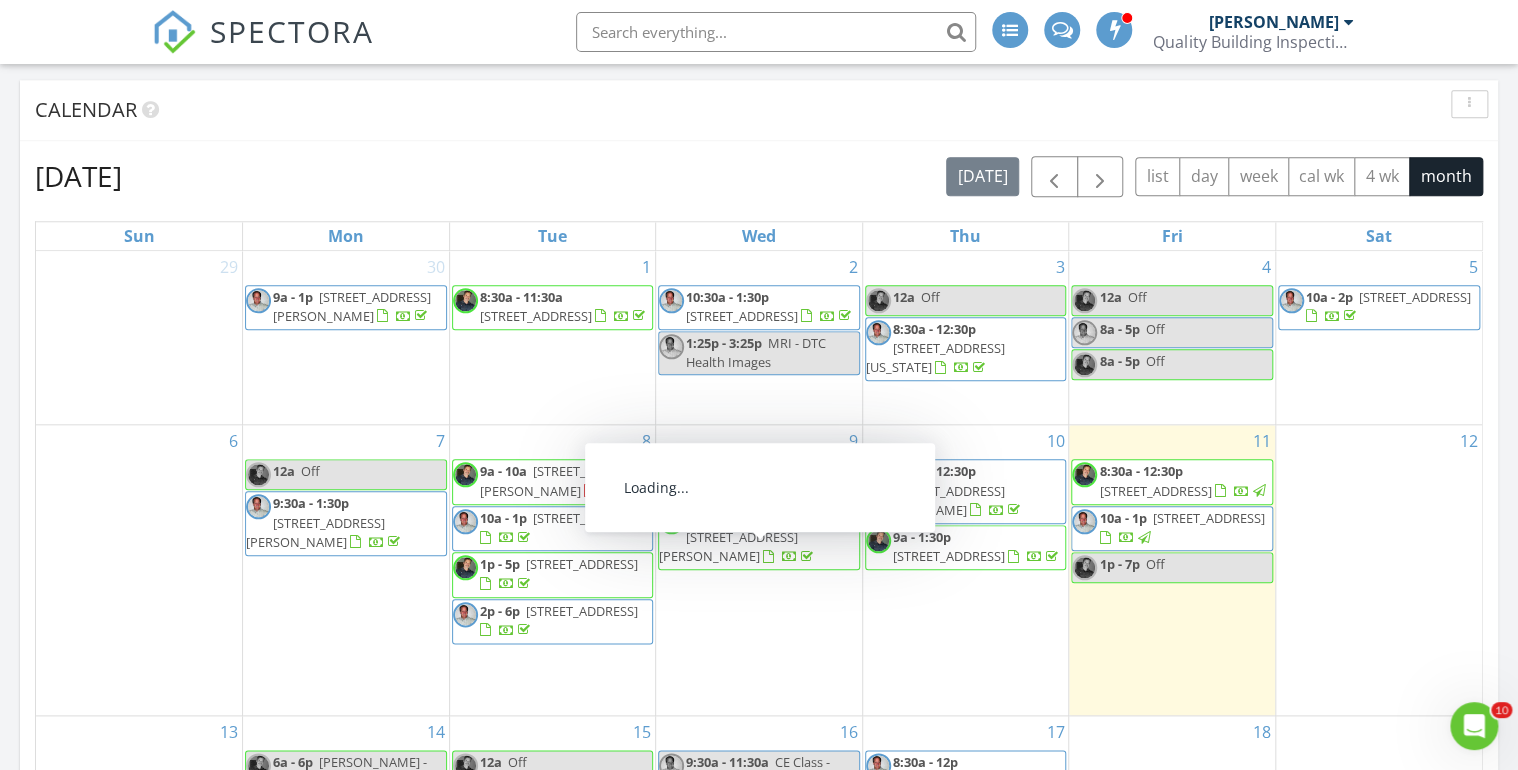click on "12:30p - 4:30p
[STREET_ADDRESS][PERSON_NAME]" at bounding box center (759, 538) 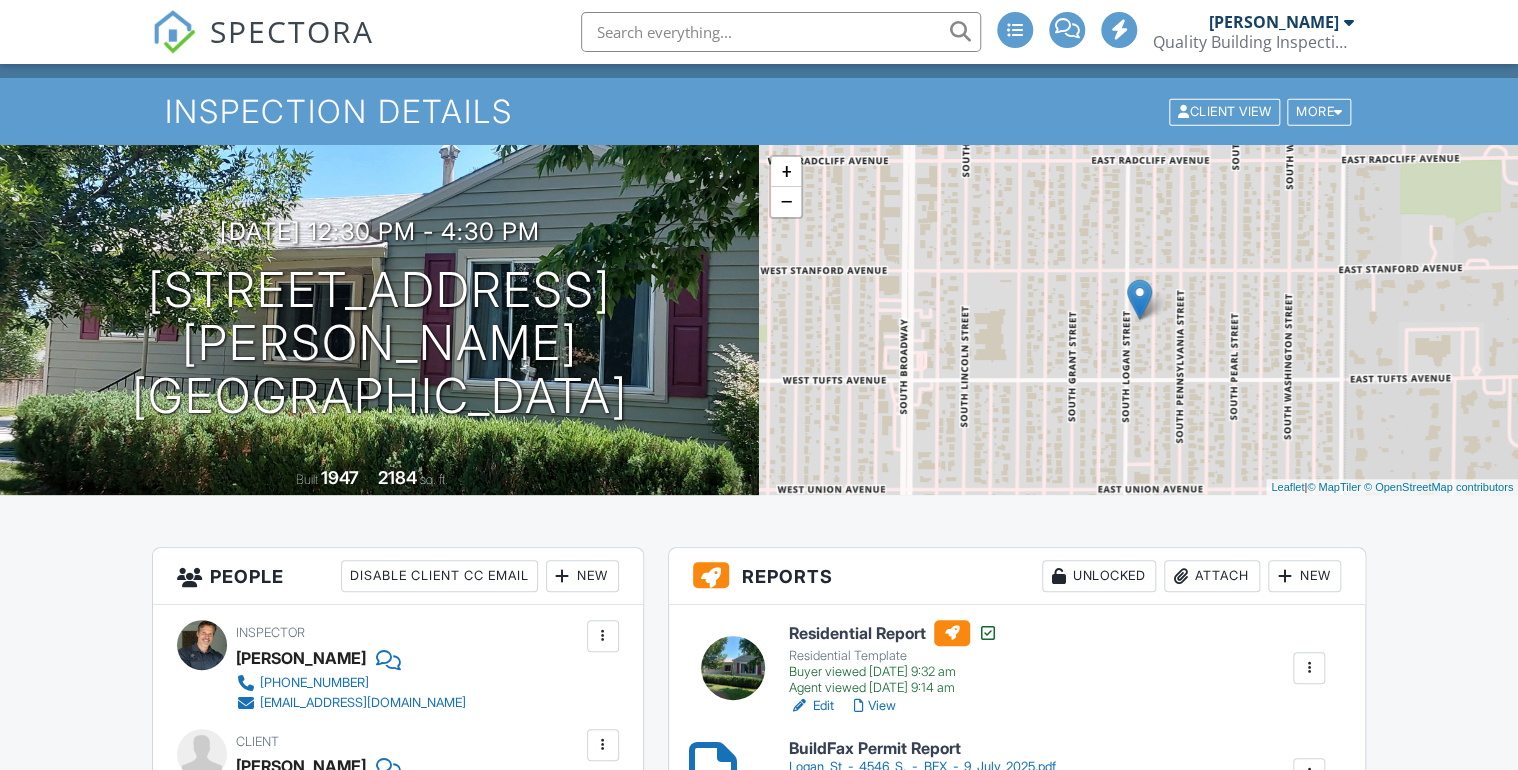 scroll, scrollTop: 0, scrollLeft: 0, axis: both 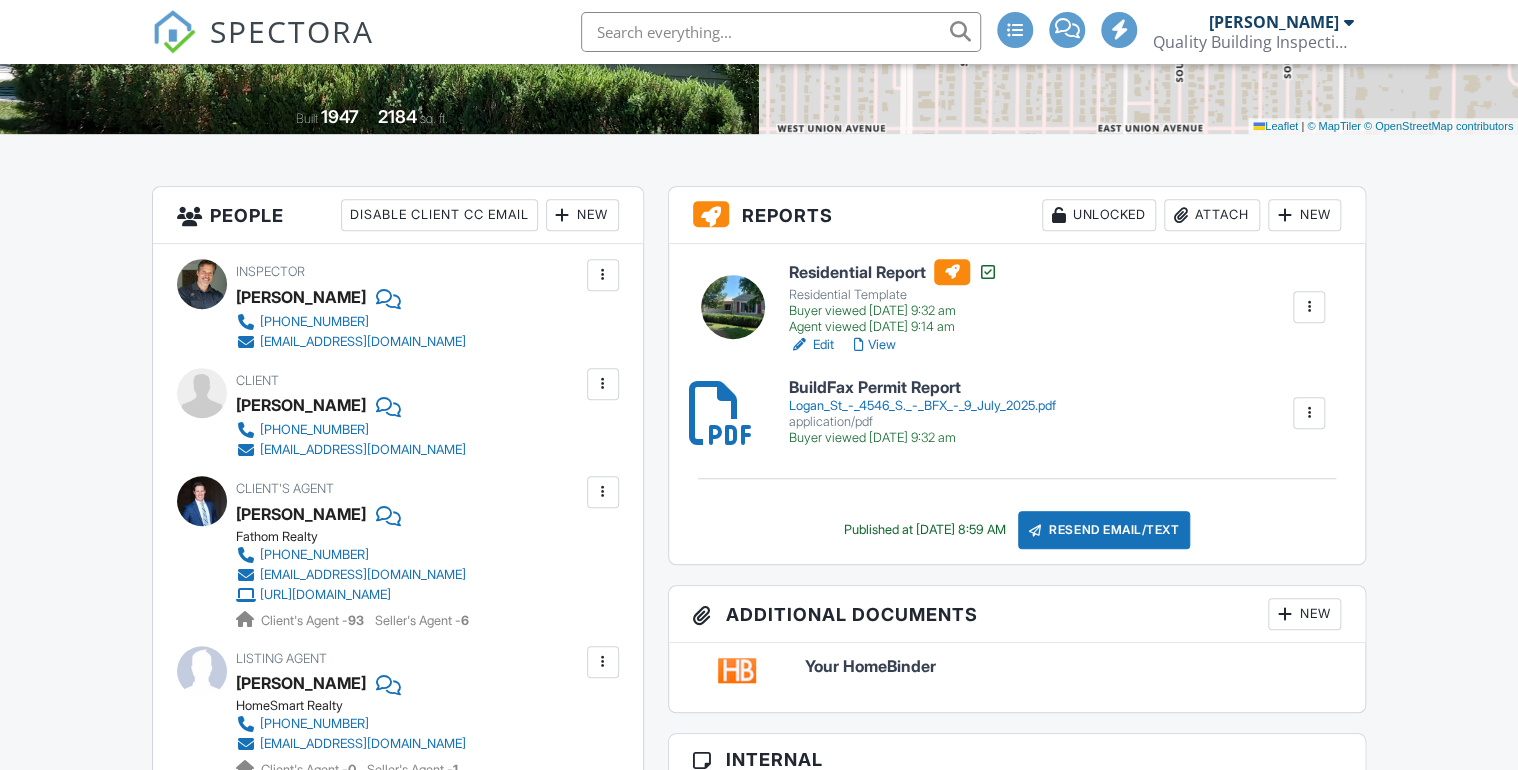 click on "Attach" at bounding box center (1212, 215) 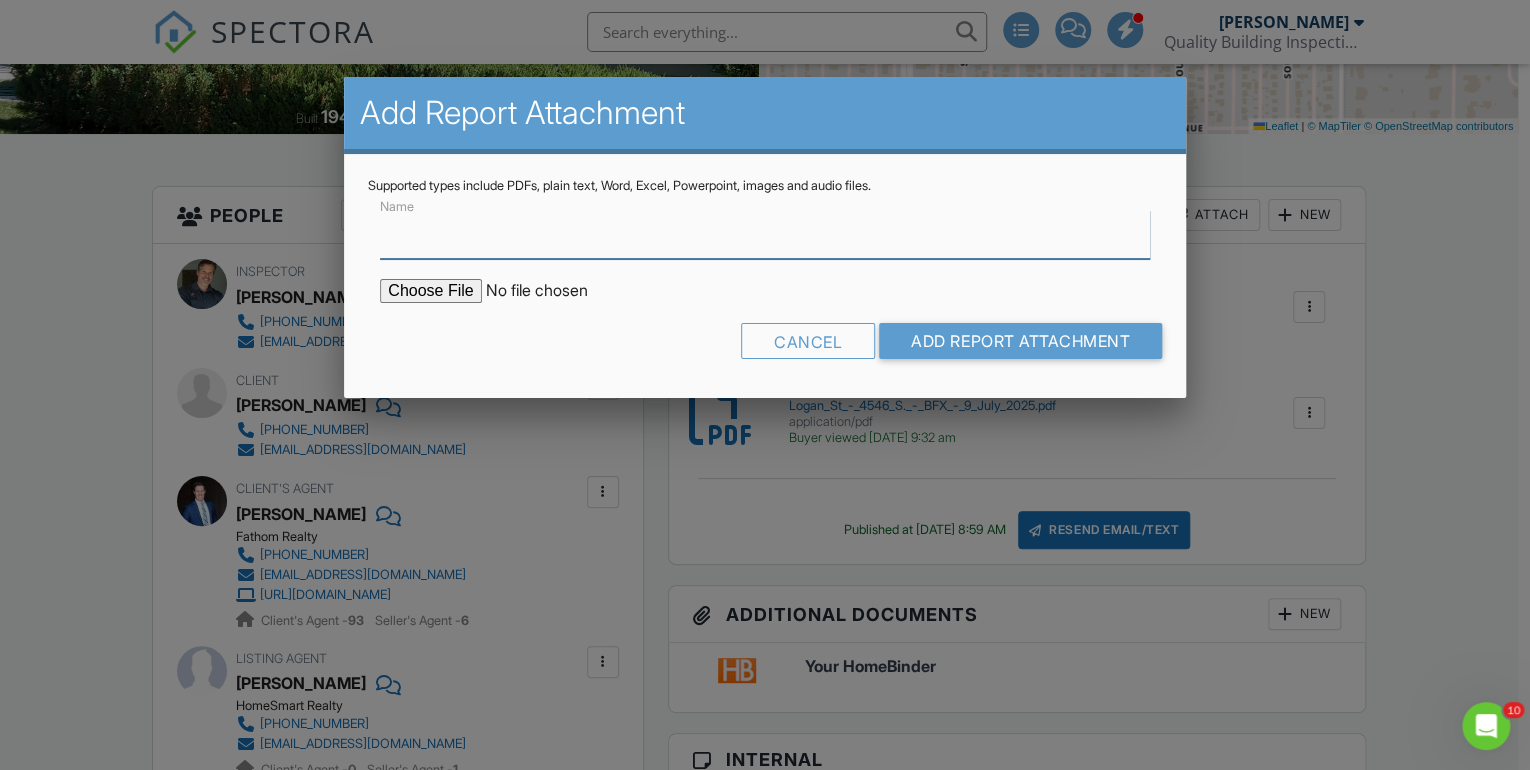 scroll, scrollTop: 0, scrollLeft: 0, axis: both 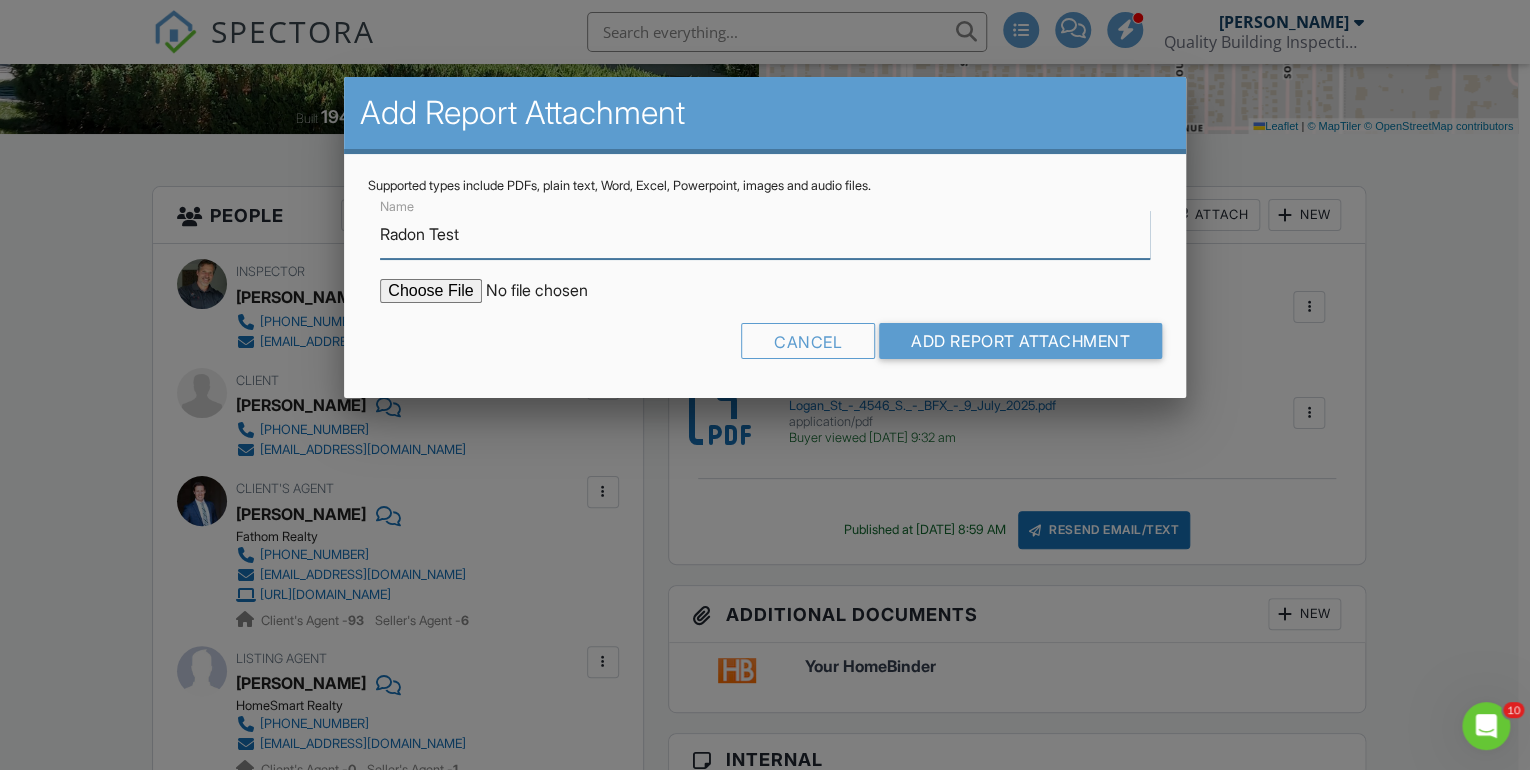 type on "Radon Test" 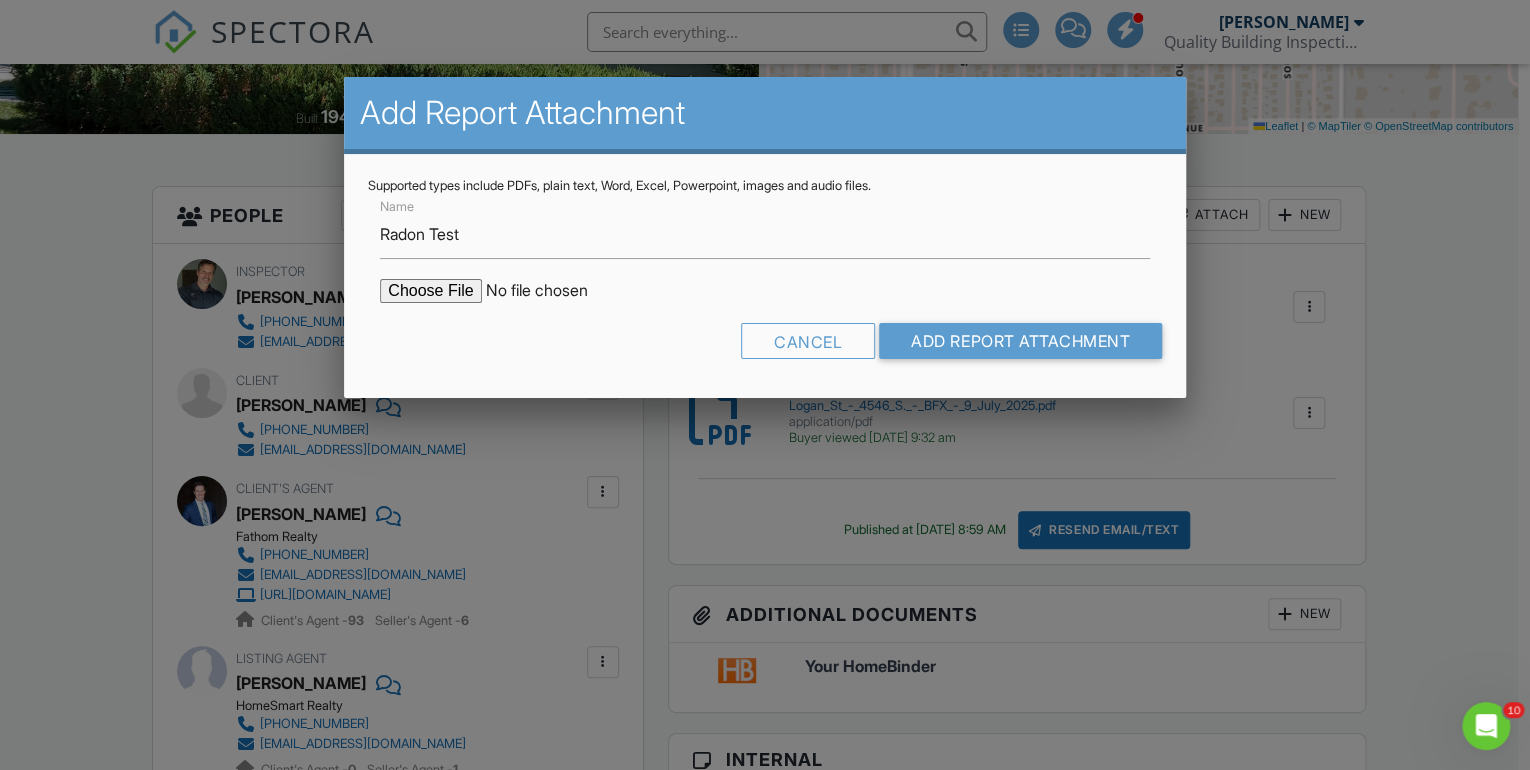 click at bounding box center [550, 291] 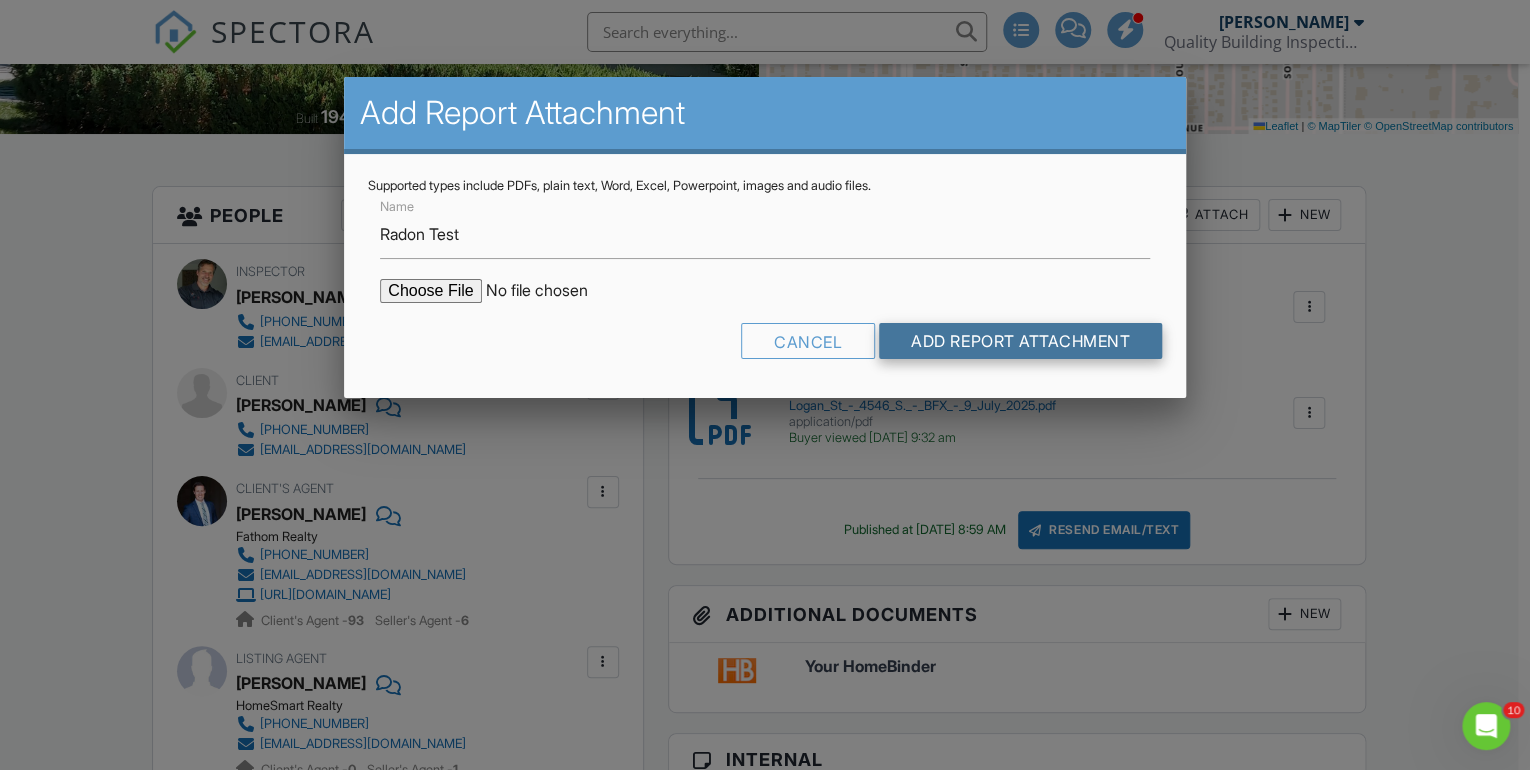 click on "Add Report Attachment" at bounding box center [1020, 341] 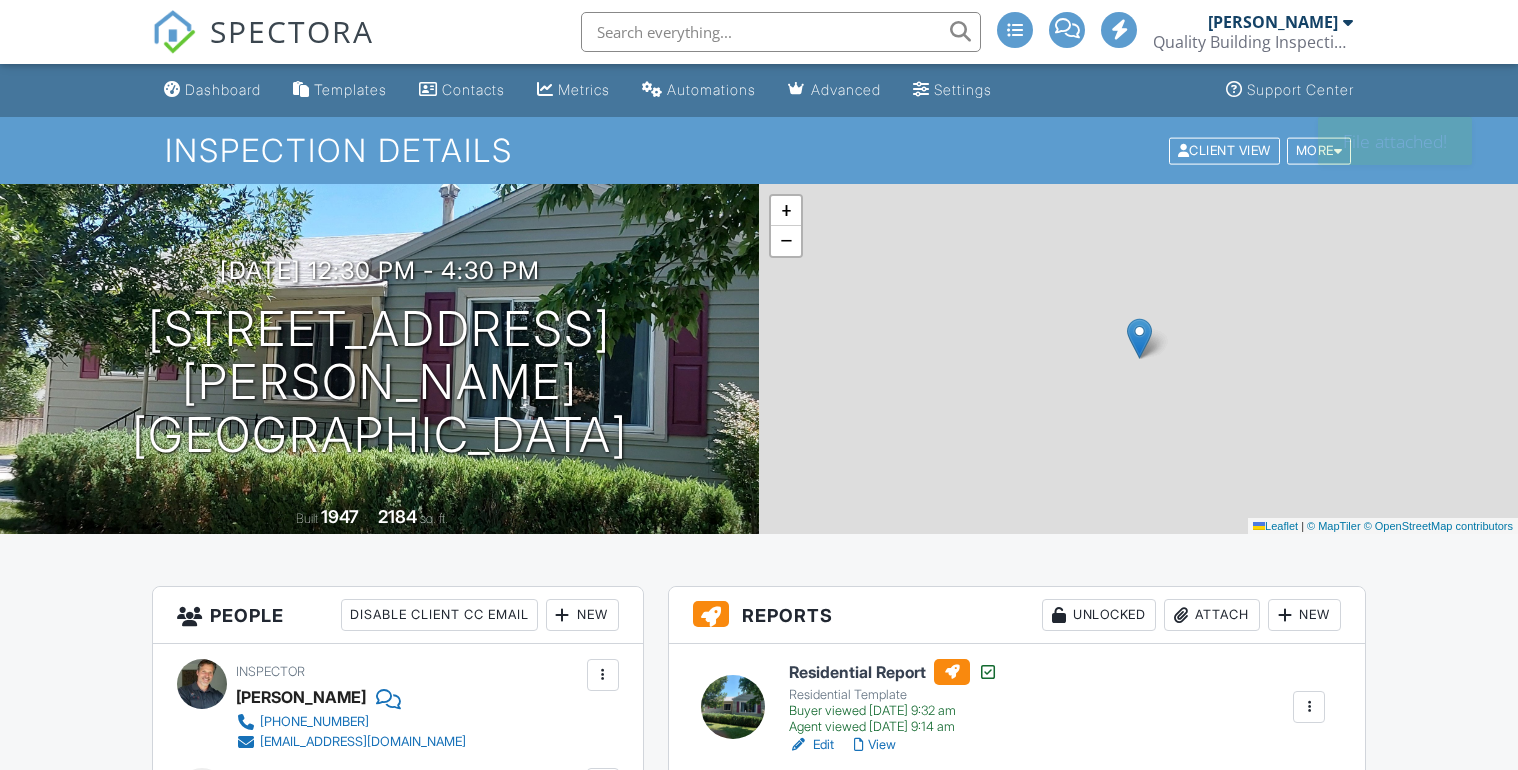 scroll, scrollTop: 0, scrollLeft: 0, axis: both 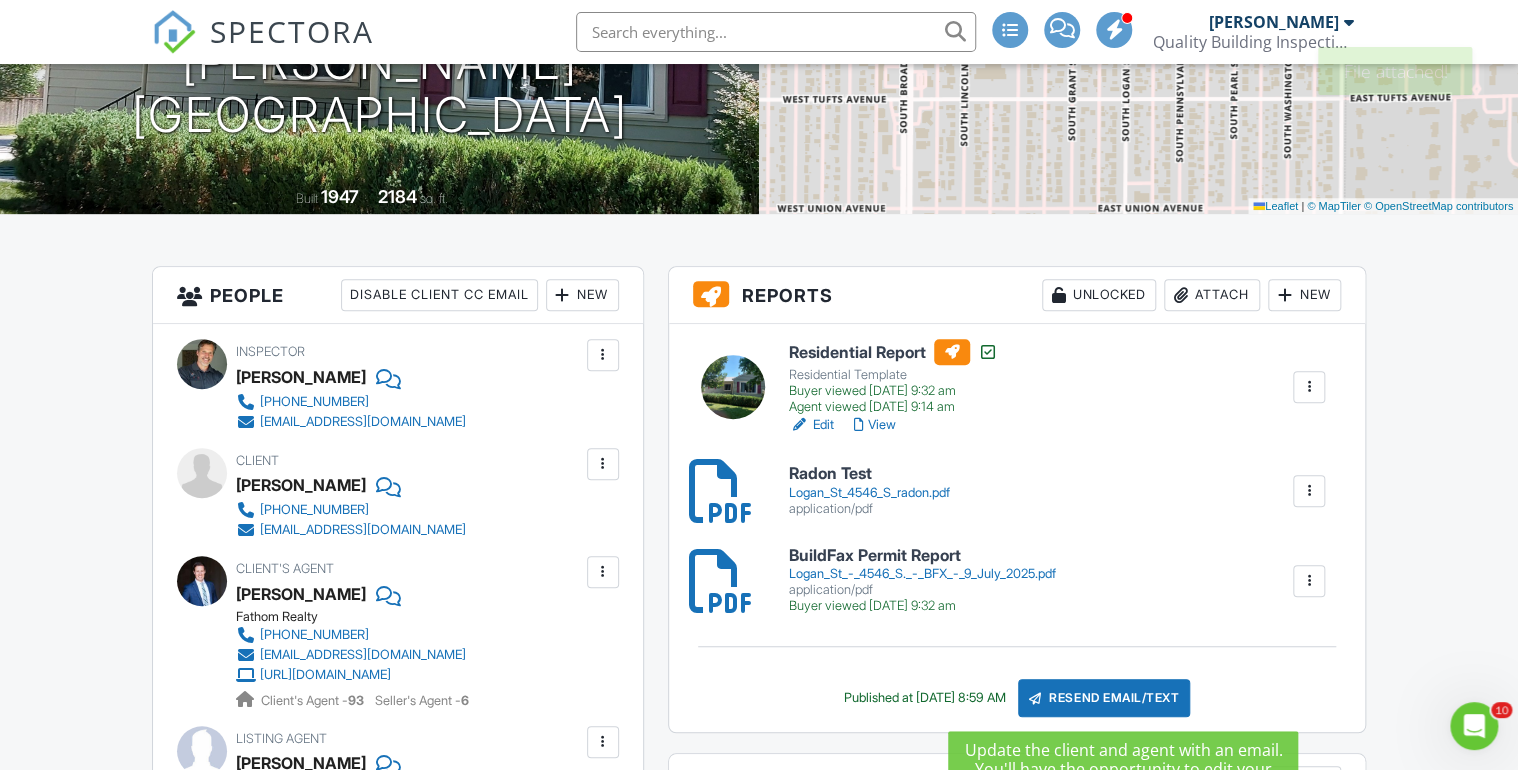 click on "Resend Email/Text" at bounding box center (1104, 698) 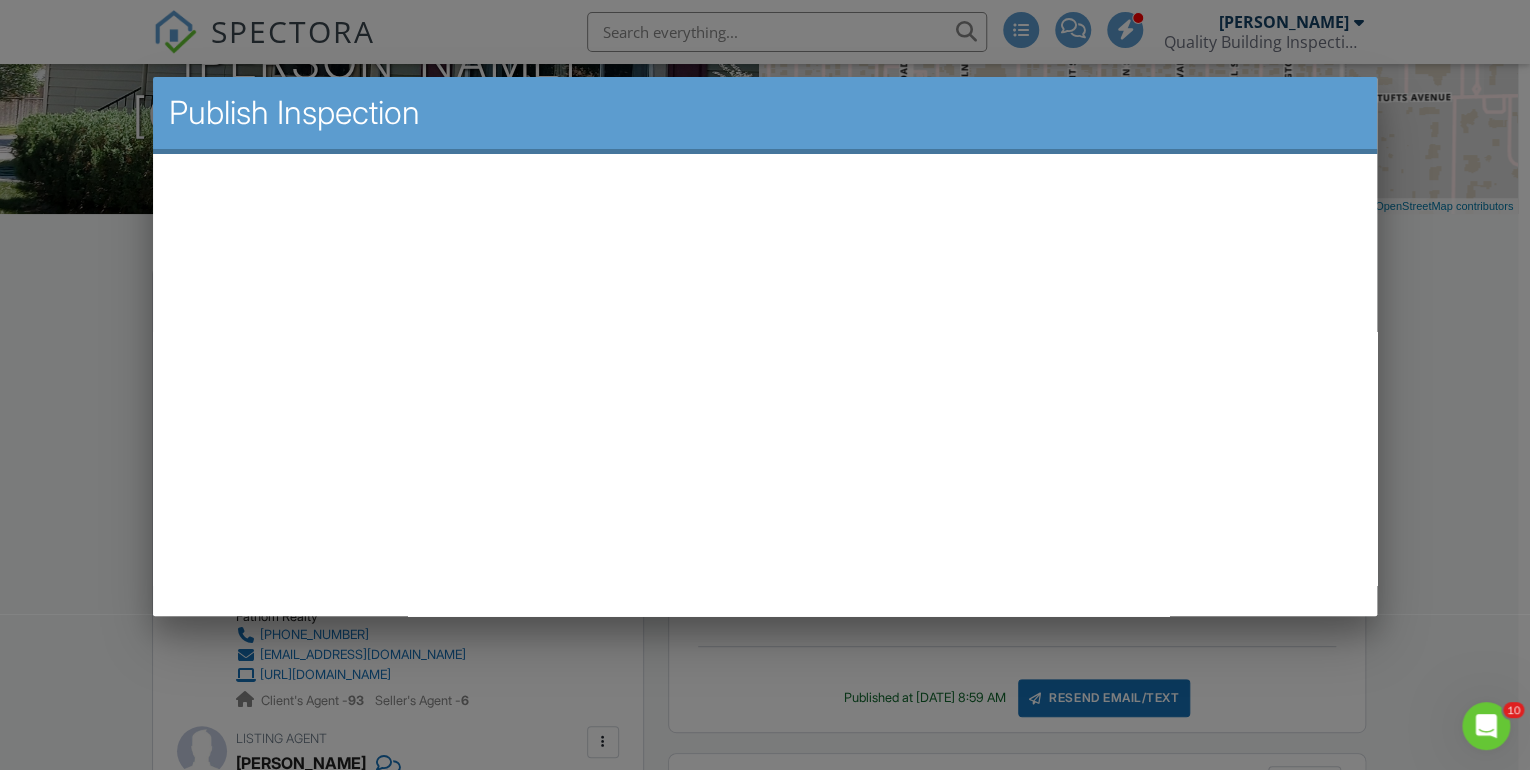 scroll, scrollTop: 0, scrollLeft: 0, axis: both 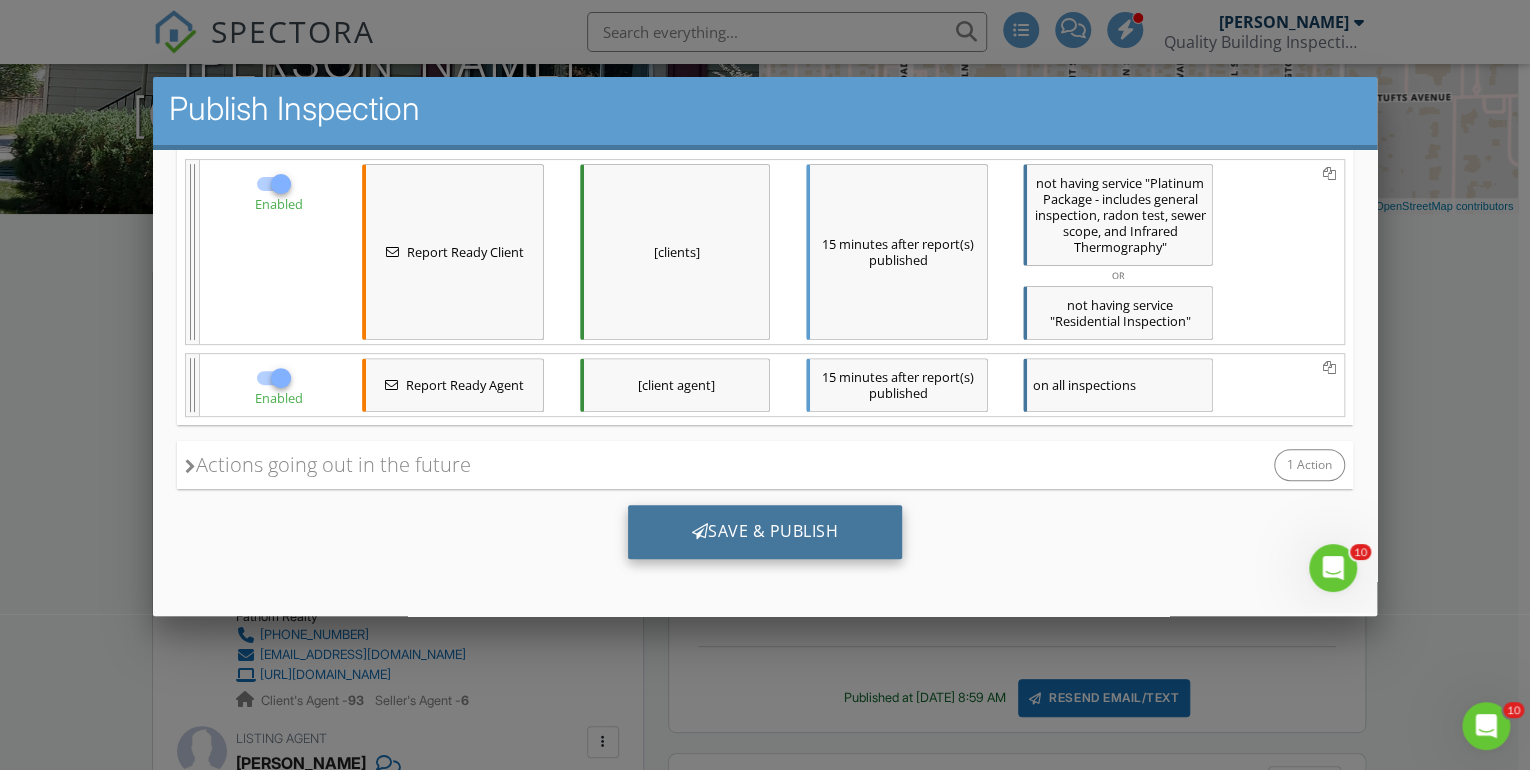 click on "Save & Publish" at bounding box center (765, 532) 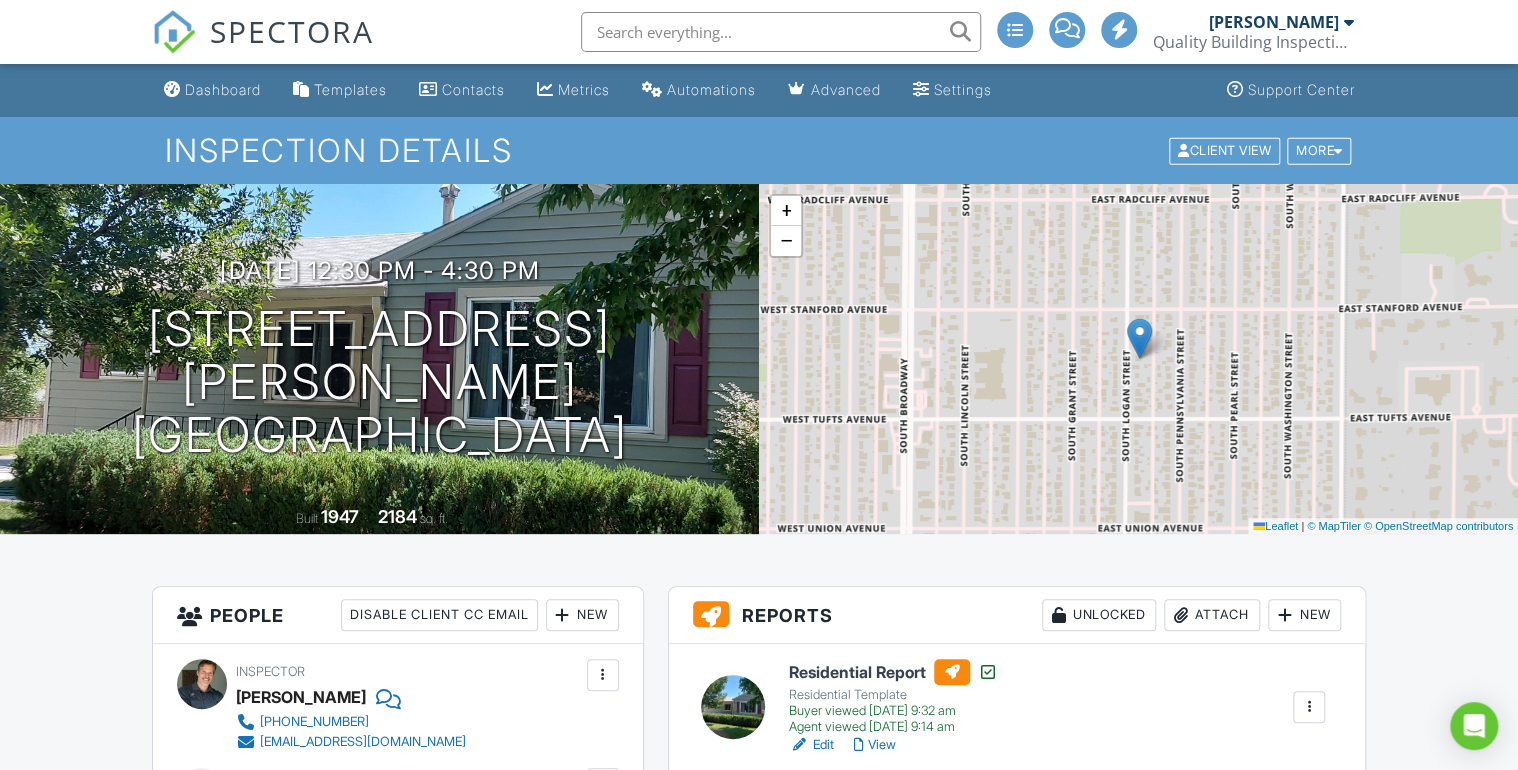 scroll, scrollTop: 240, scrollLeft: 0, axis: vertical 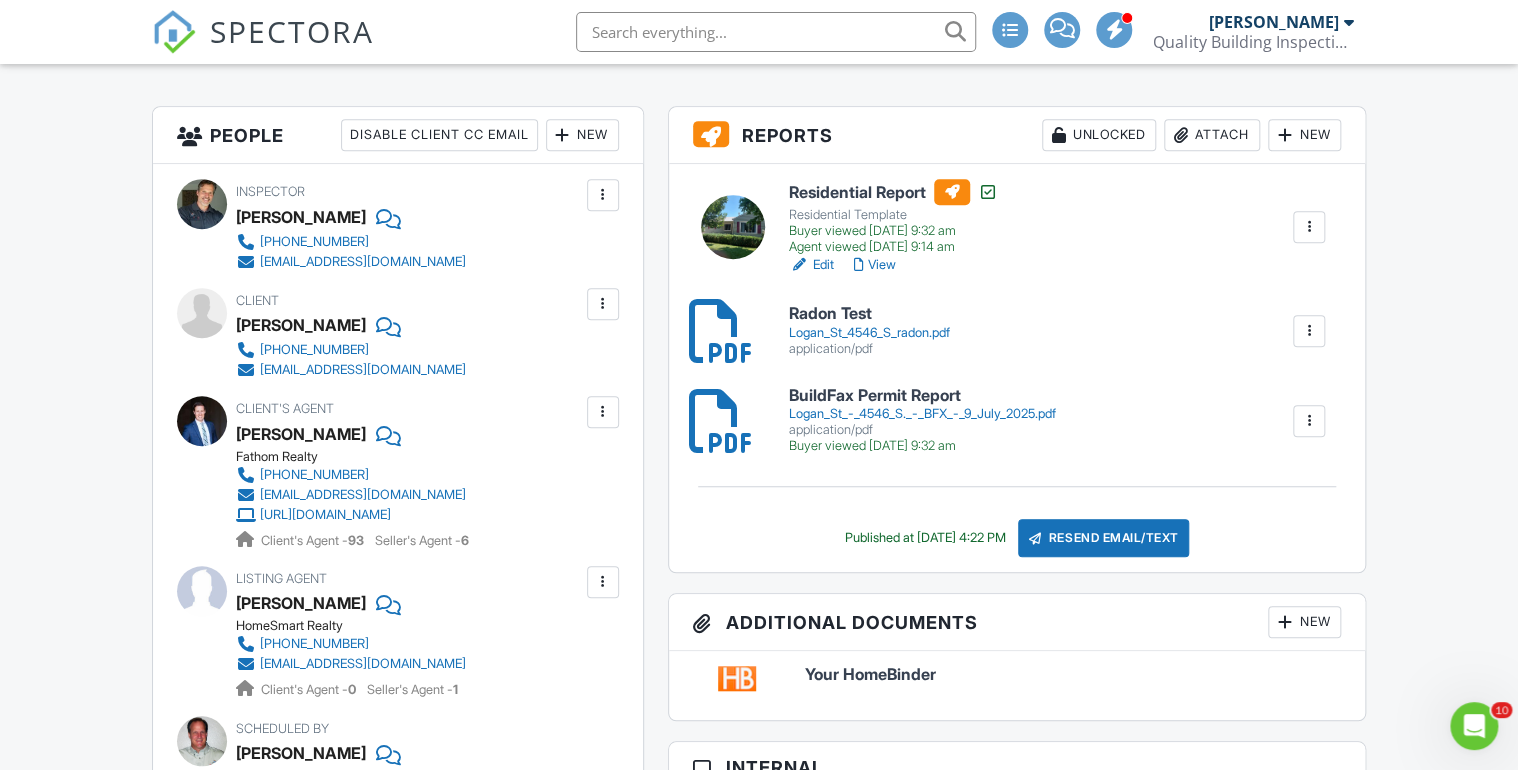 click on "SPECTORA" at bounding box center [292, 31] 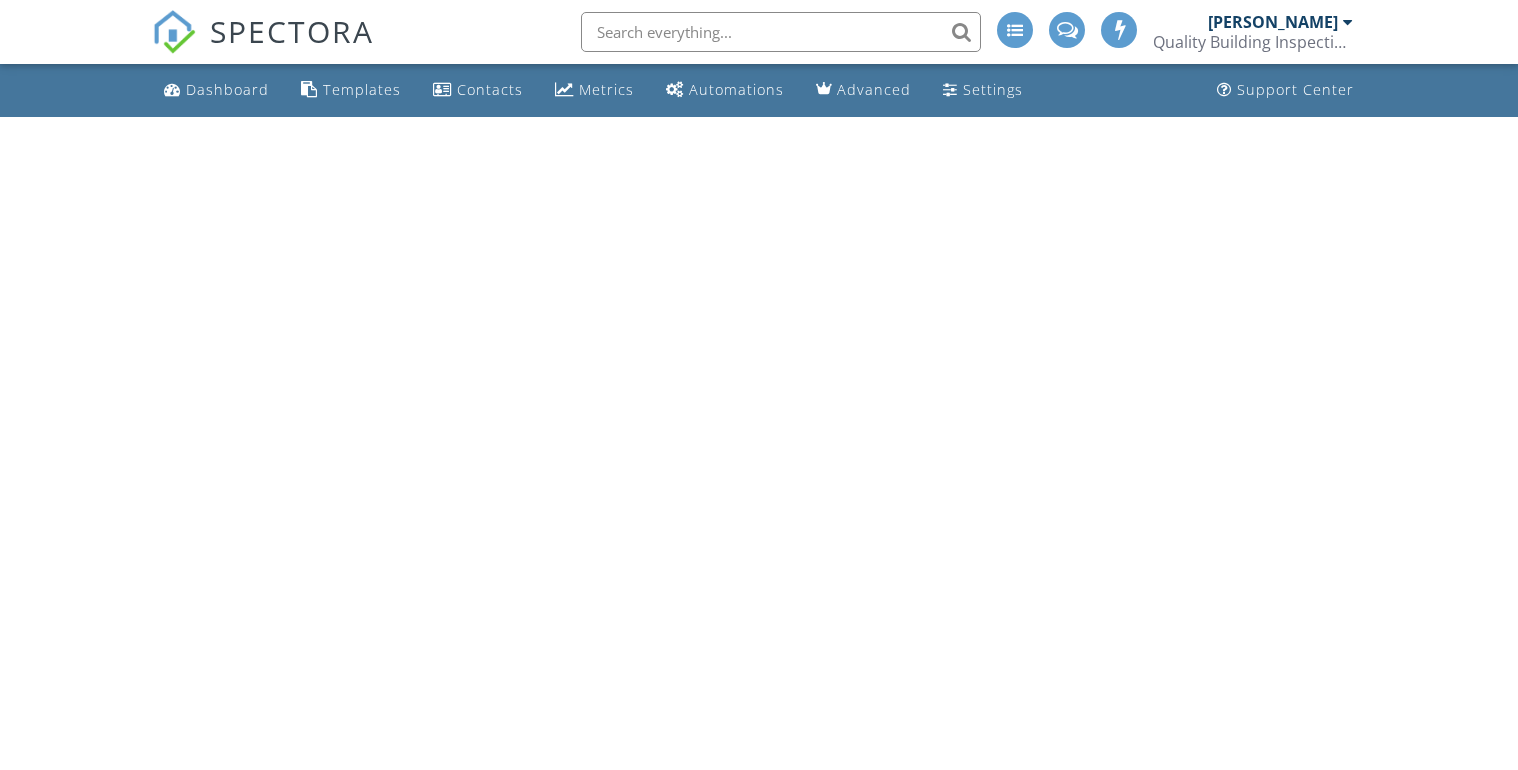 scroll, scrollTop: 0, scrollLeft: 0, axis: both 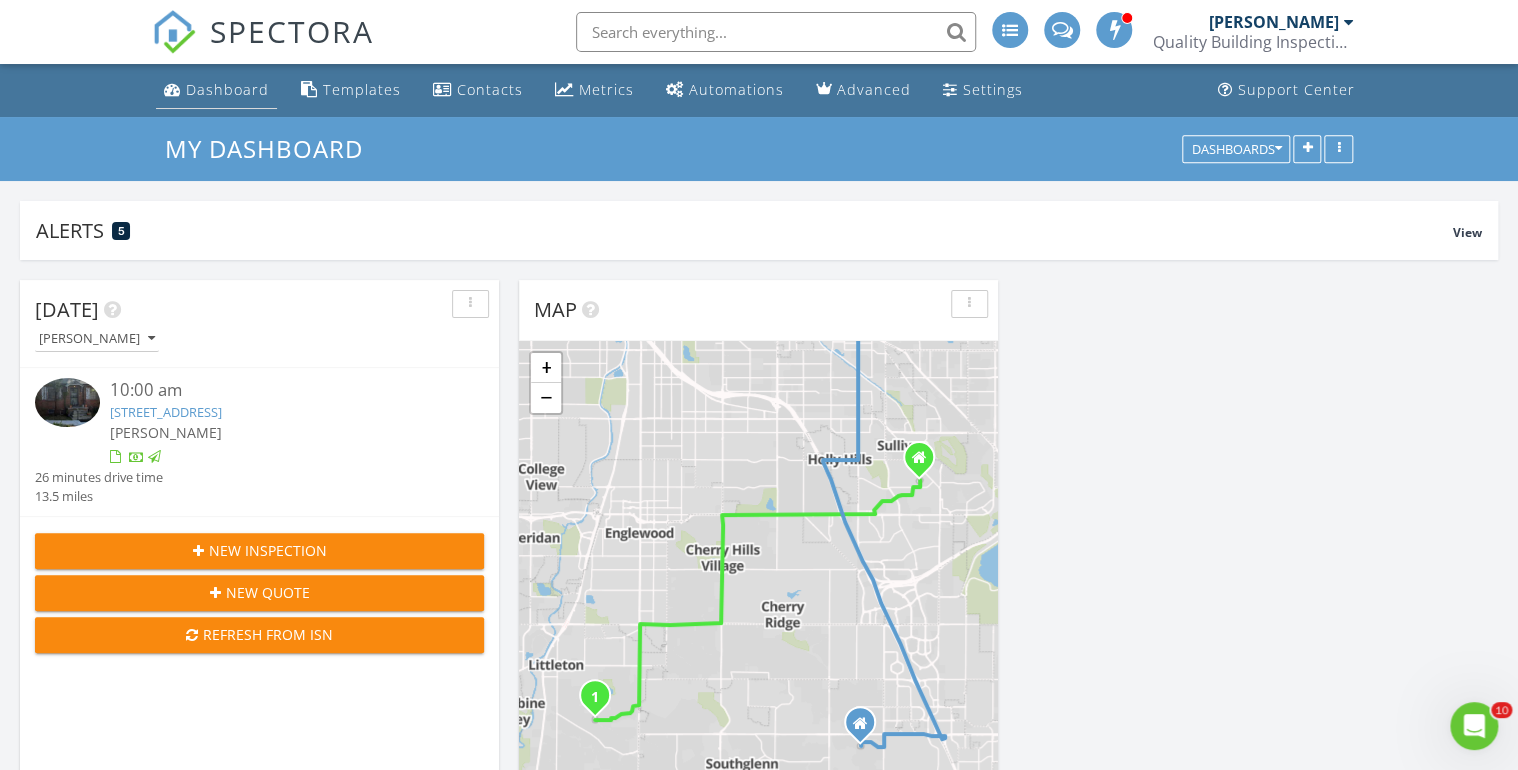 click on "Dashboard" at bounding box center [227, 89] 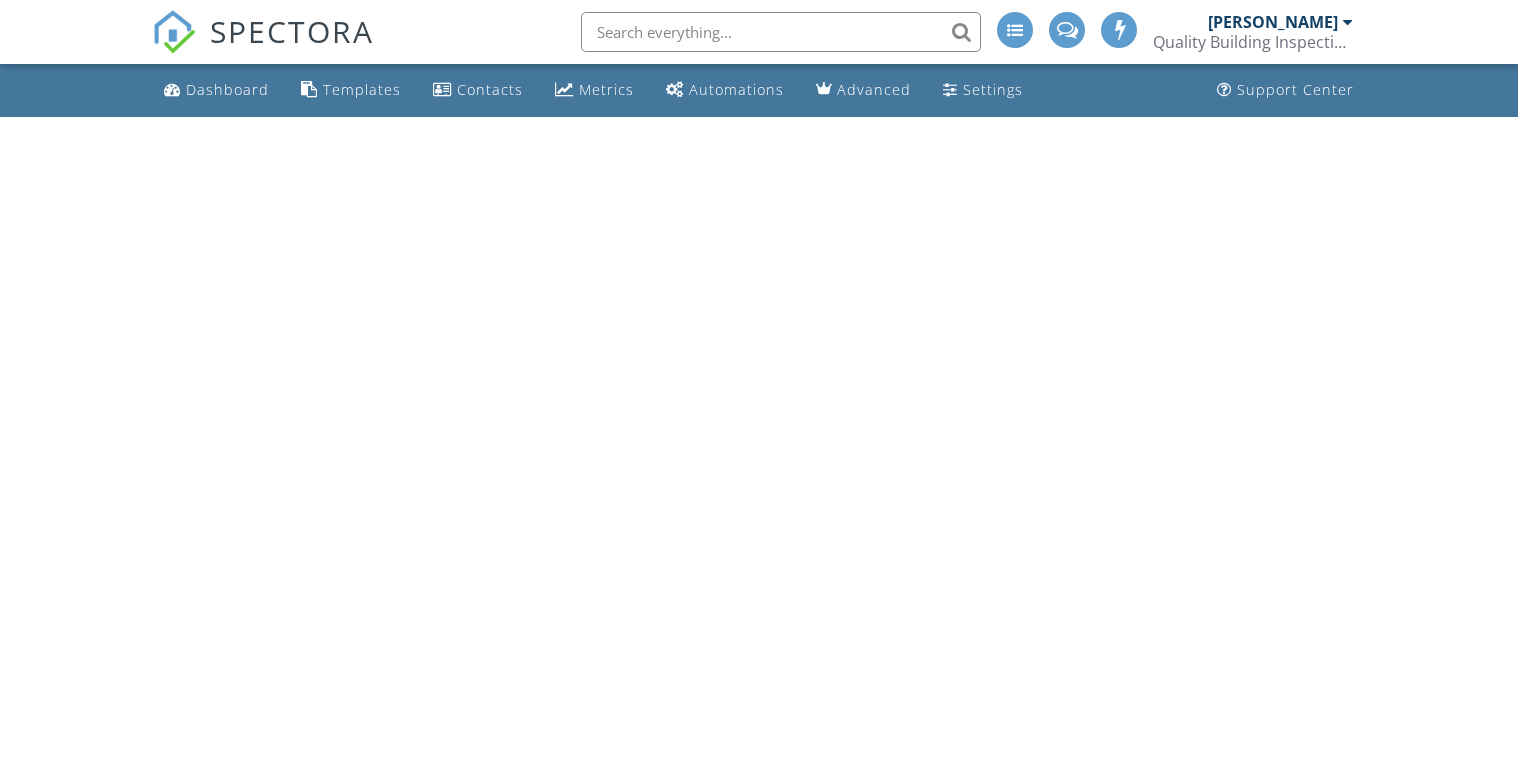 scroll, scrollTop: 0, scrollLeft: 0, axis: both 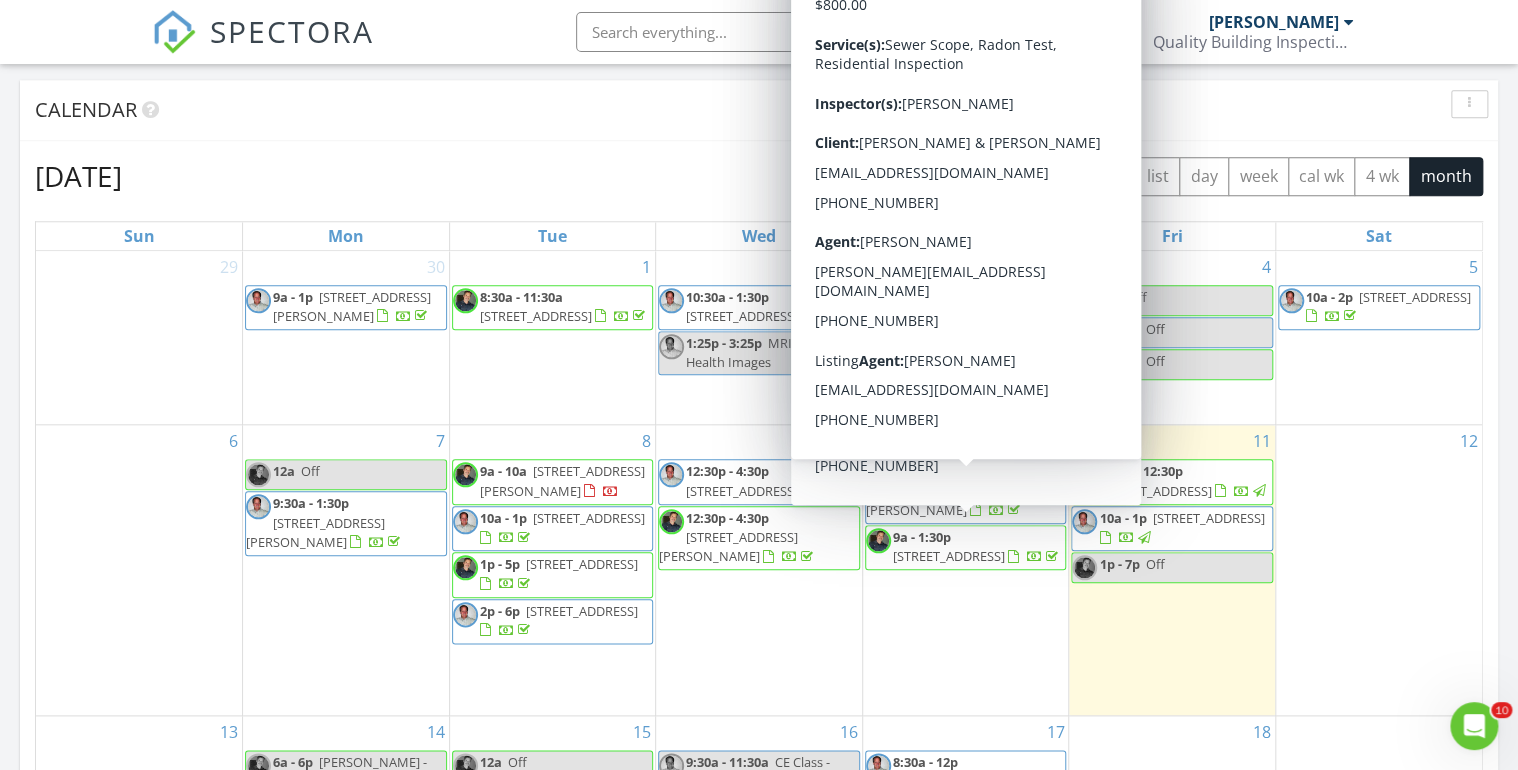 click on "[DATE]
[PERSON_NAME]
10:00 am
[STREET_ADDRESS]
[PERSON_NAME] Fast
26 minutes drive time   13.5 miles       New Inspection     New Quote
Refresh from ISN
Map               1 1 + − [GEOGRAPHIC_DATA], [GEOGRAPHIC_DATA] 21.7 km, 26 min Head north on [GEOGRAPHIC_DATA] 100 m Turn right onto [GEOGRAPHIC_DATA][PERSON_NAME] 700 m Turn left onto [GEOGRAPHIC_DATA] 400 m Turn right onto [GEOGRAPHIC_DATA] 1.5 km Continue straight to stay on [GEOGRAPHIC_DATA] (CO 88) 250 m Take the ramp on the right towards I 25 350 m Merge left onto [GEOGRAPHIC_DATA] (I 25) 8 km Take exit 202 towards [GEOGRAPHIC_DATA] 350 m Keep right at the fork 45 m Go straight onto [GEOGRAPHIC_DATA] 1 km Turn left onto [GEOGRAPHIC_DATA] 8 km Turn right onto [GEOGRAPHIC_DATA] (I 70 Business) 350 m Turn left onto [GEOGRAPHIC_DATA] 100 m You have arrived at your destination, on the right 0 m I 225, [GEOGRAPHIC_DATA][PERSON_NAME]" at bounding box center [759, 420] 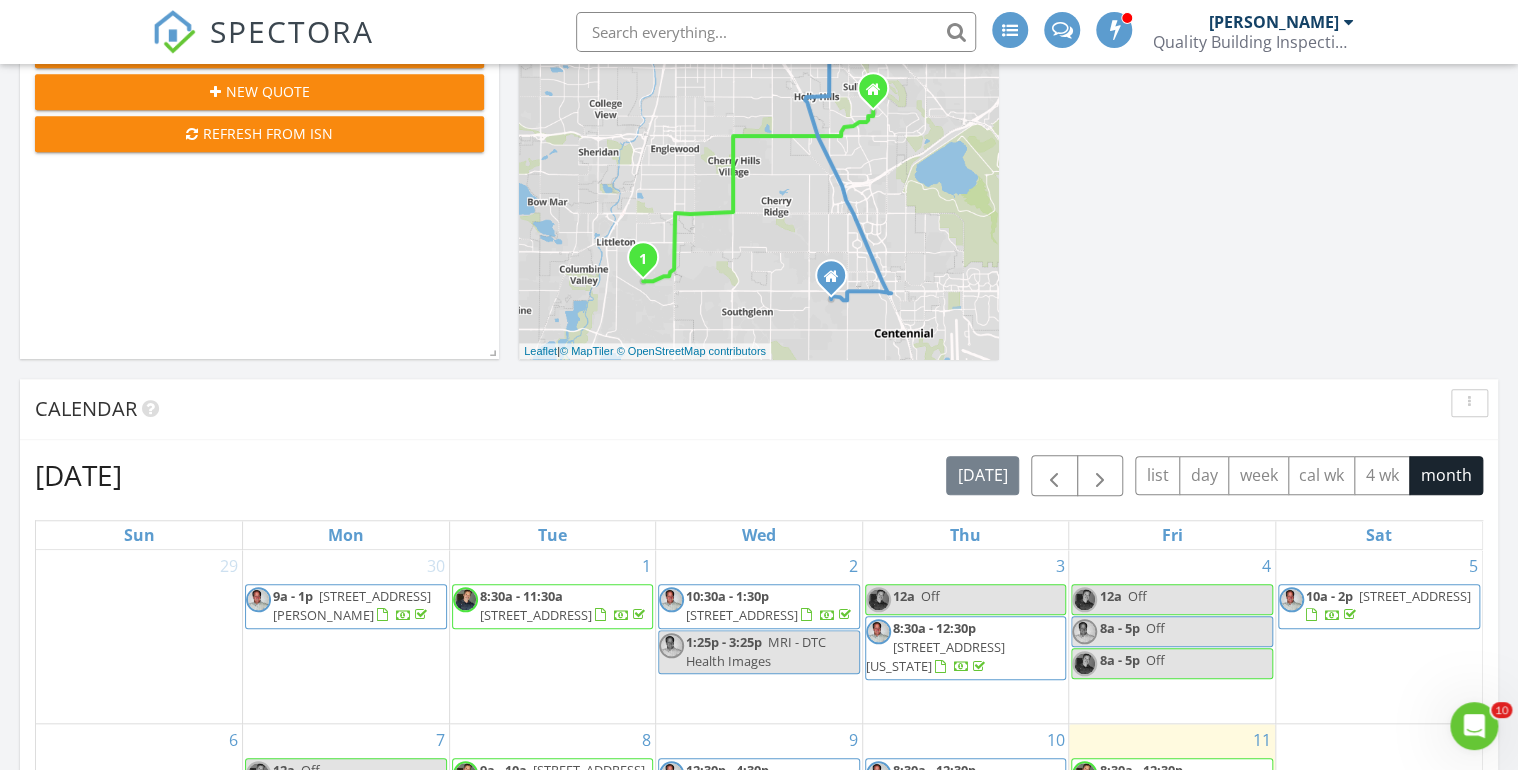 scroll, scrollTop: 480, scrollLeft: 0, axis: vertical 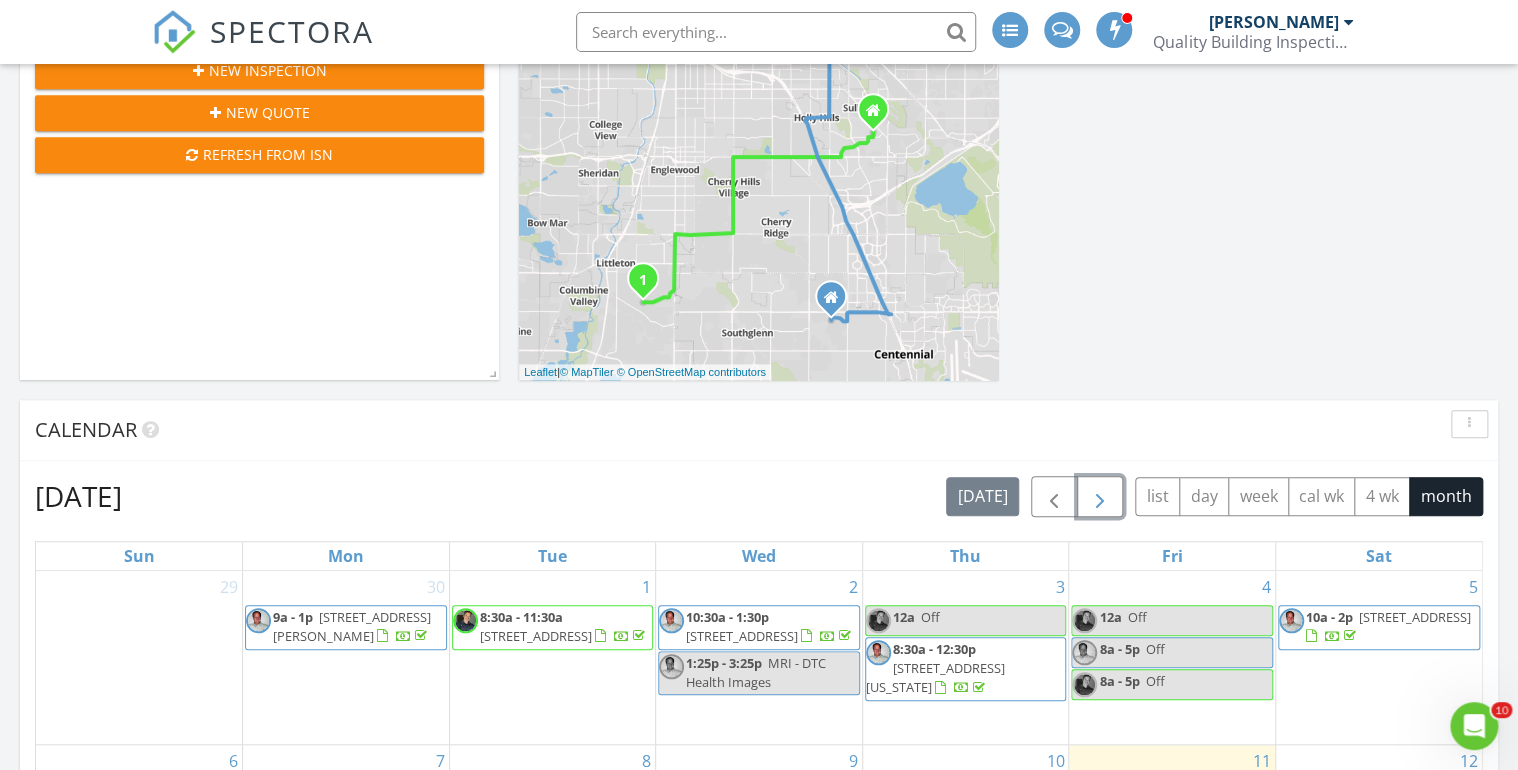 click at bounding box center (1100, 497) 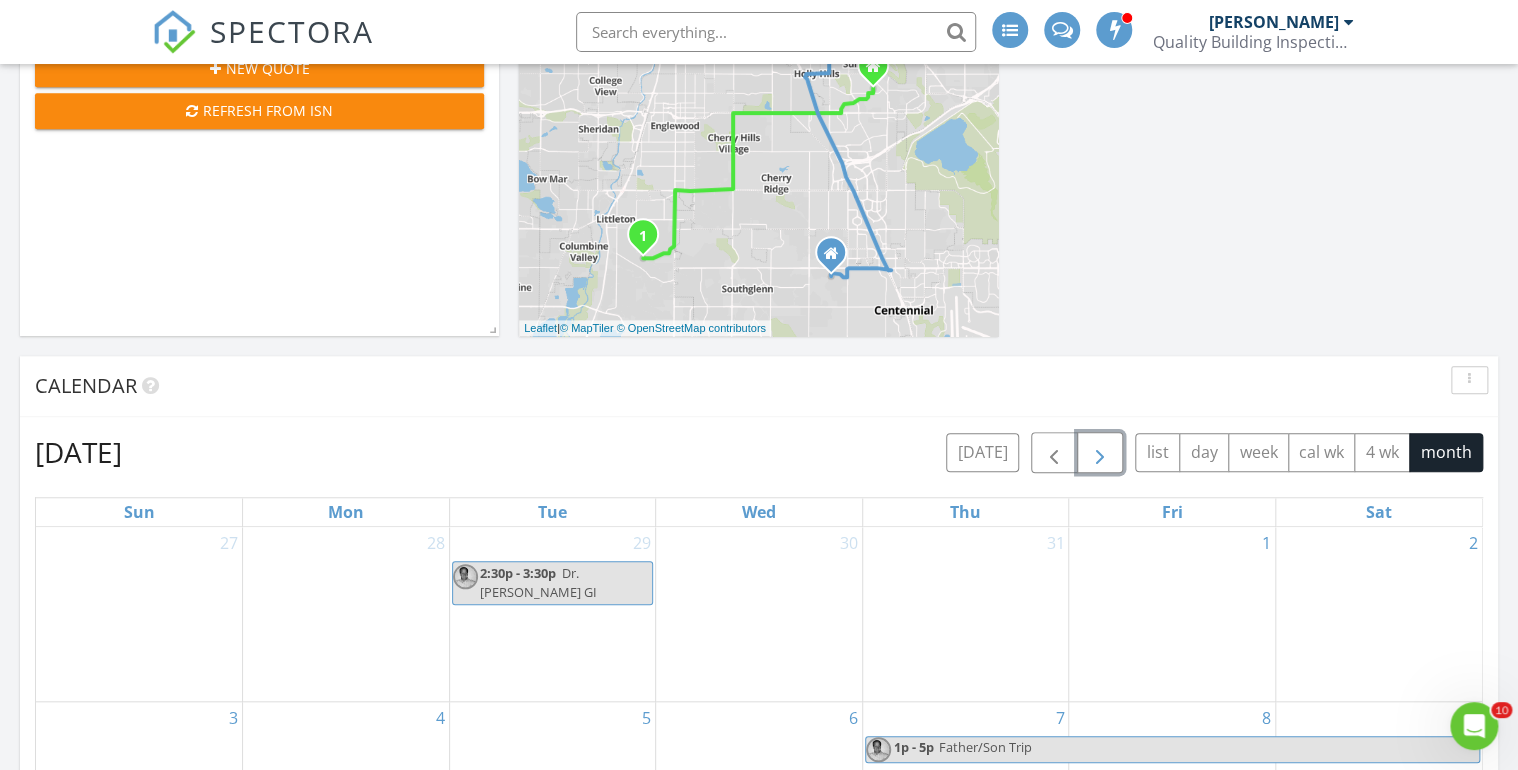 scroll, scrollTop: 480, scrollLeft: 0, axis: vertical 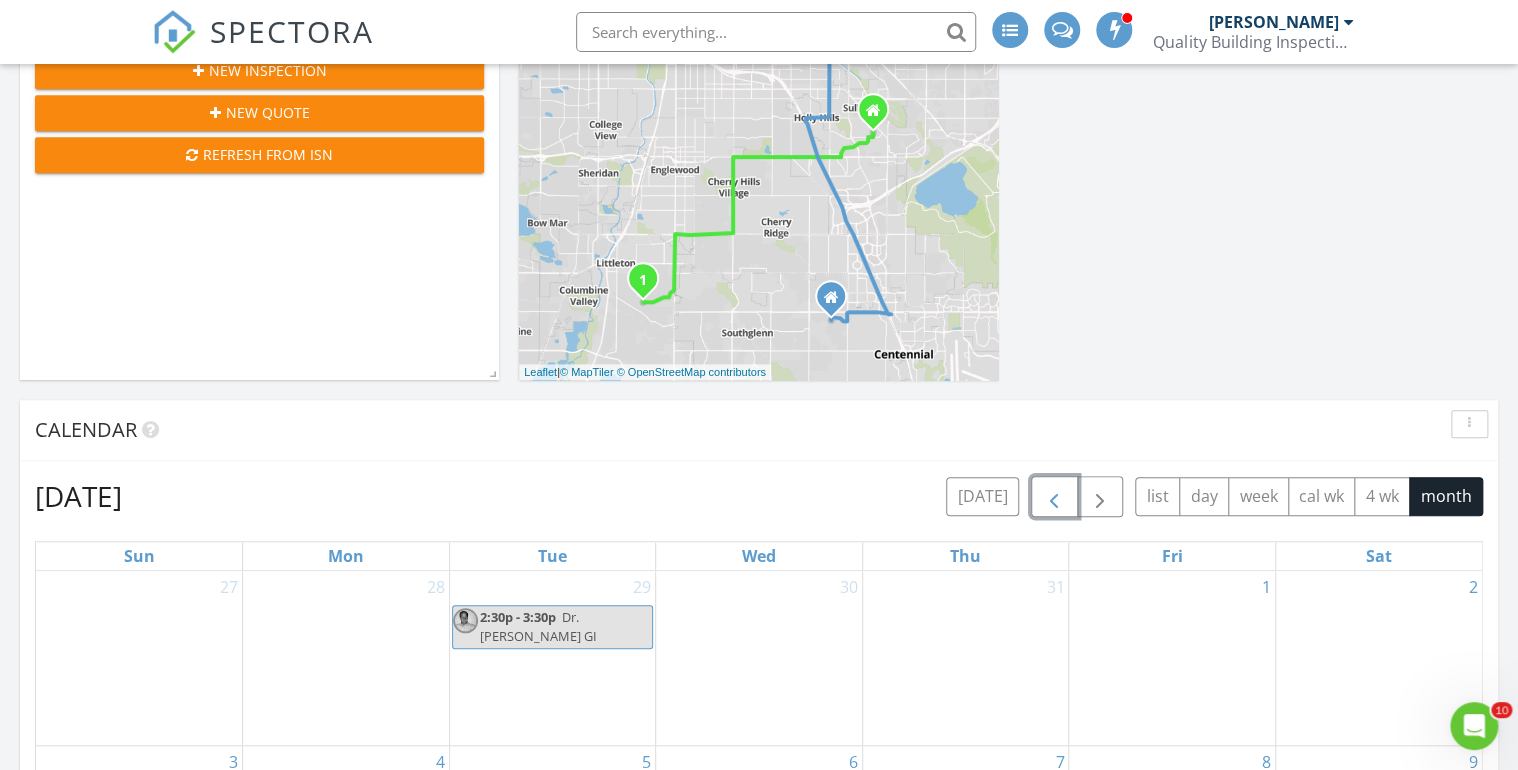 click at bounding box center [1054, 497] 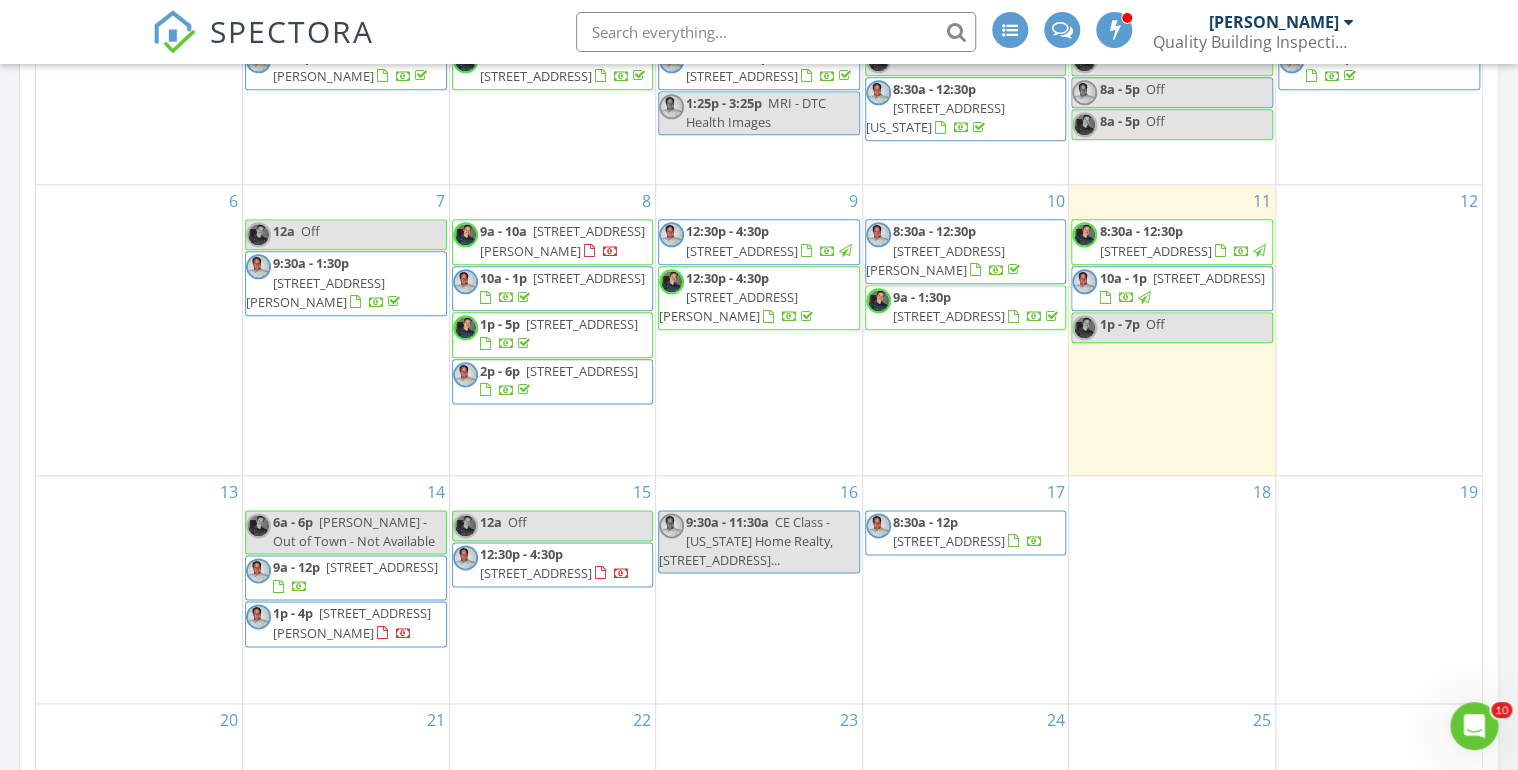 scroll, scrollTop: 1440, scrollLeft: 0, axis: vertical 